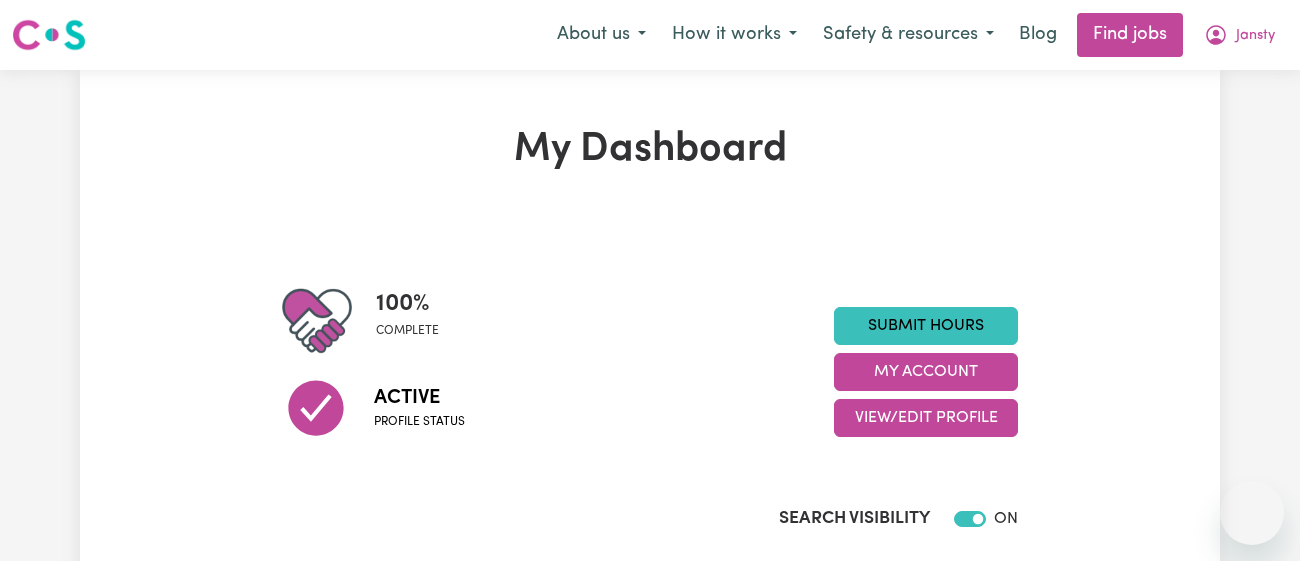 scroll, scrollTop: 0, scrollLeft: 0, axis: both 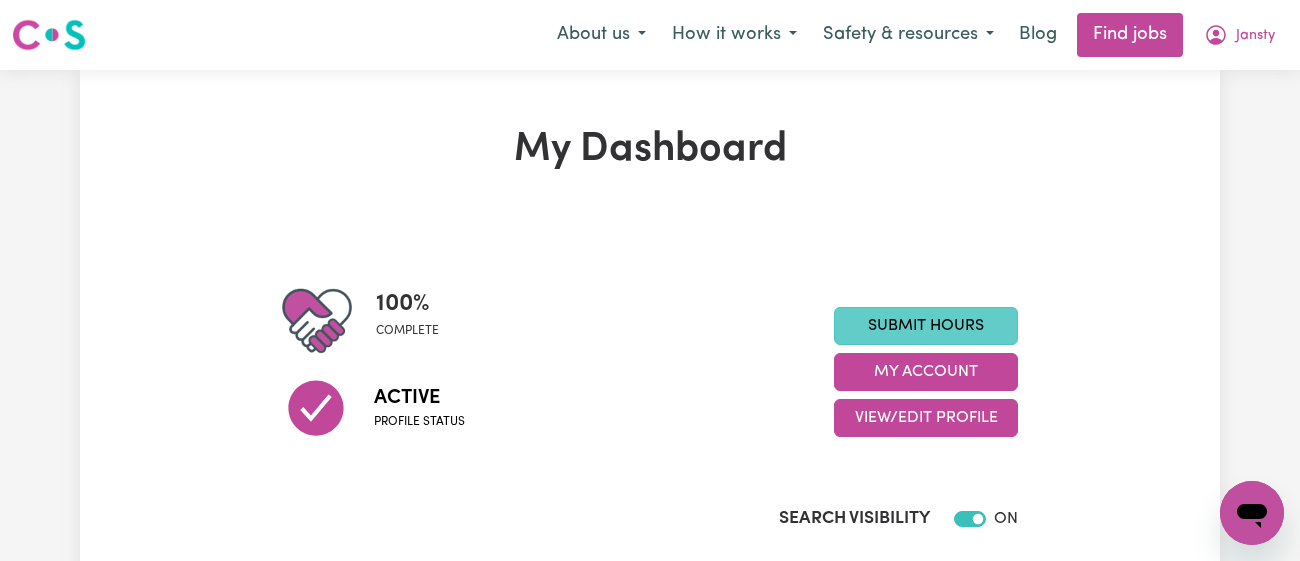 click on "Submit Hours" at bounding box center [926, 326] 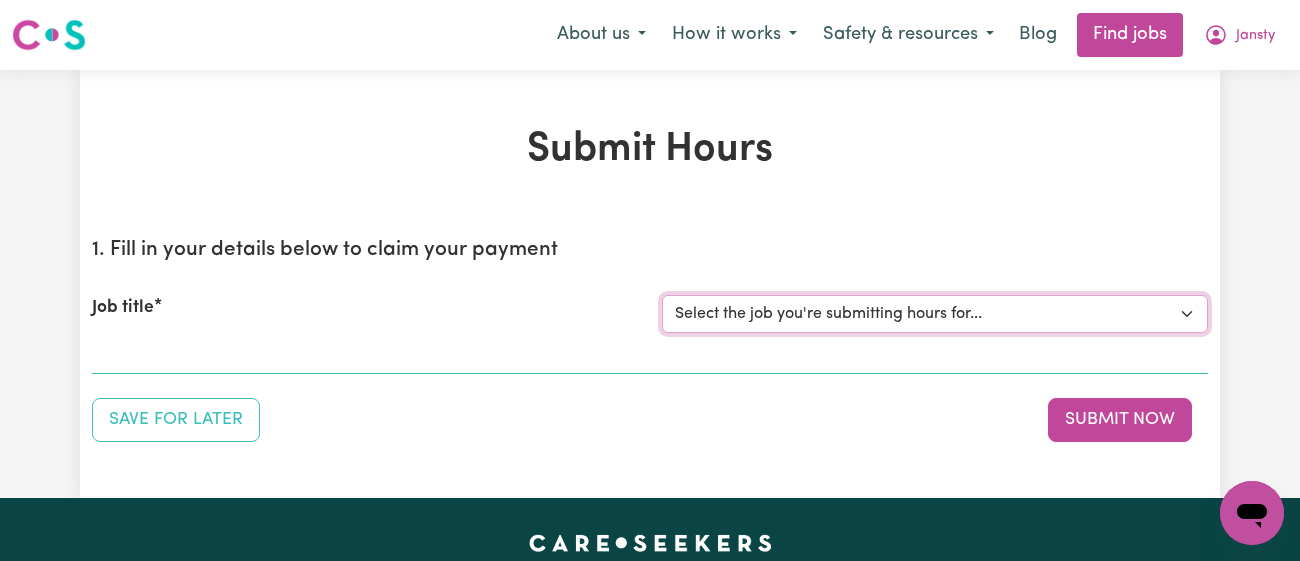 click on "Select the job you're submitting hours for... [[PERSON_NAME]] [DEMOGRAPHIC_DATA] Support Worker Needed In [GEOGRAPHIC_DATA][PERSON_NAME], [GEOGRAPHIC_DATA] [[PERSON_NAME]] Support Worker Required in [PERSON_NAME][GEOGRAPHIC_DATA], [GEOGRAPHIC_DATA] [[PERSON_NAME], [PERSON_NAME] & [PERSON_NAME]] Support Worker Required in [GEOGRAPHIC_DATA], [GEOGRAPHIC_DATA] [[PERSON_NAME] ( [PERSON_NAME]) [PERSON_NAME]] Support worker required in [GEOGRAPHIC_DATA], [GEOGRAPHIC_DATA] for Domestic Assistance [Dong Fu] Weekend Care worker needed at [GEOGRAPHIC_DATA], [GEOGRAPHIC_DATA] for Personal Care, Domestic Assistance and Social Companionship [[PERSON_NAME] NDIS#430270255] URGENT Support Worker Needed Personal Care And Hoist/Transfers Ongoing Mon to [GEOGRAPHIC_DATA], [GEOGRAPHIC_DATA]" at bounding box center [935, 314] 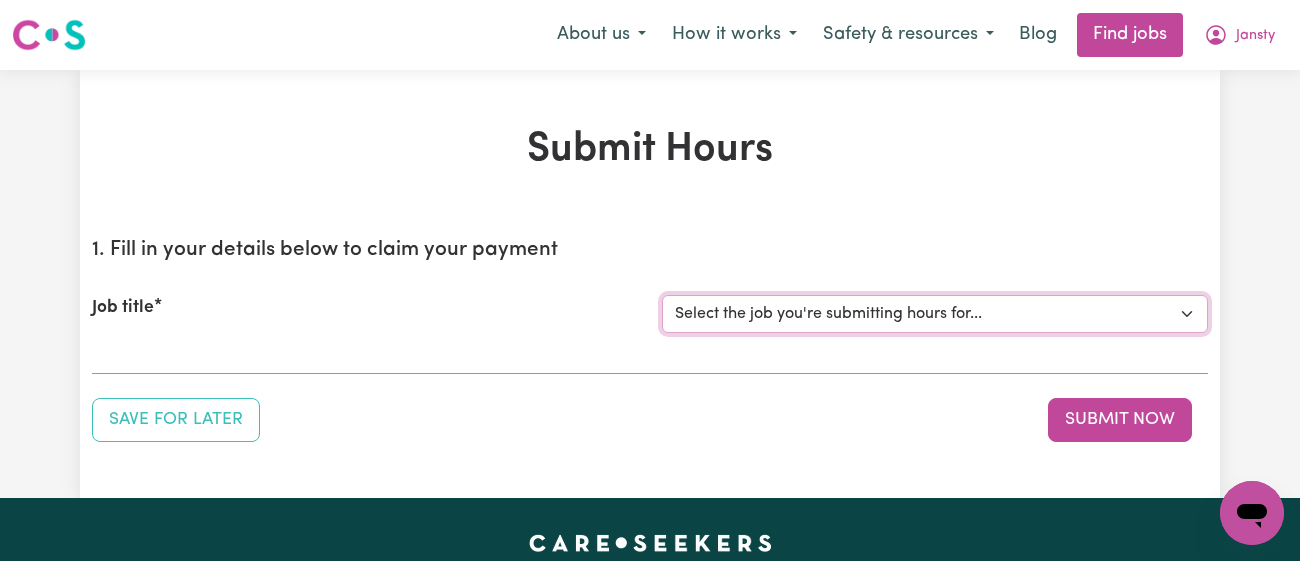 select on "7090" 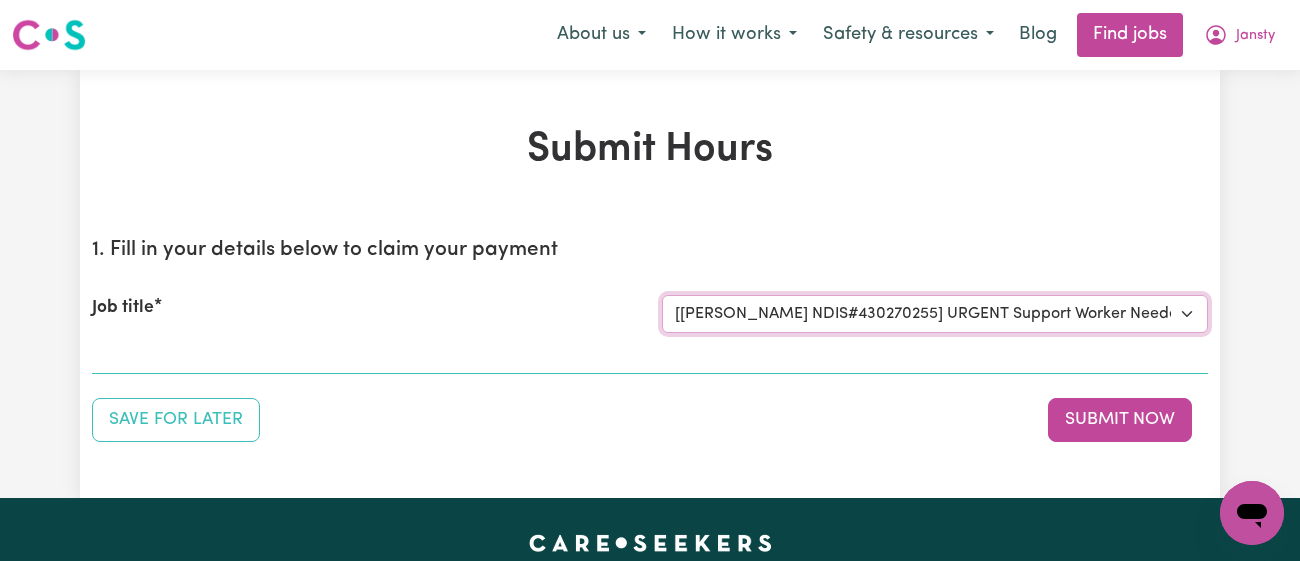 click on "Select the job you're submitting hours for... [[PERSON_NAME]] [DEMOGRAPHIC_DATA] Support Worker Needed In [GEOGRAPHIC_DATA][PERSON_NAME], [GEOGRAPHIC_DATA] [[PERSON_NAME]] Support Worker Required in [PERSON_NAME][GEOGRAPHIC_DATA], [GEOGRAPHIC_DATA] [[PERSON_NAME], [PERSON_NAME] & [PERSON_NAME]] Support Worker Required in [GEOGRAPHIC_DATA], [GEOGRAPHIC_DATA] [[PERSON_NAME] ( [PERSON_NAME]) [PERSON_NAME]] Support worker required in [GEOGRAPHIC_DATA], [GEOGRAPHIC_DATA] for Domestic Assistance [Dong Fu] Weekend Care worker needed at [GEOGRAPHIC_DATA], [GEOGRAPHIC_DATA] for Personal Care, Domestic Assistance and Social Companionship [[PERSON_NAME] NDIS#430270255] URGENT Support Worker Needed Personal Care And Hoist/Transfers Ongoing Mon to [GEOGRAPHIC_DATA], [GEOGRAPHIC_DATA]" at bounding box center (935, 314) 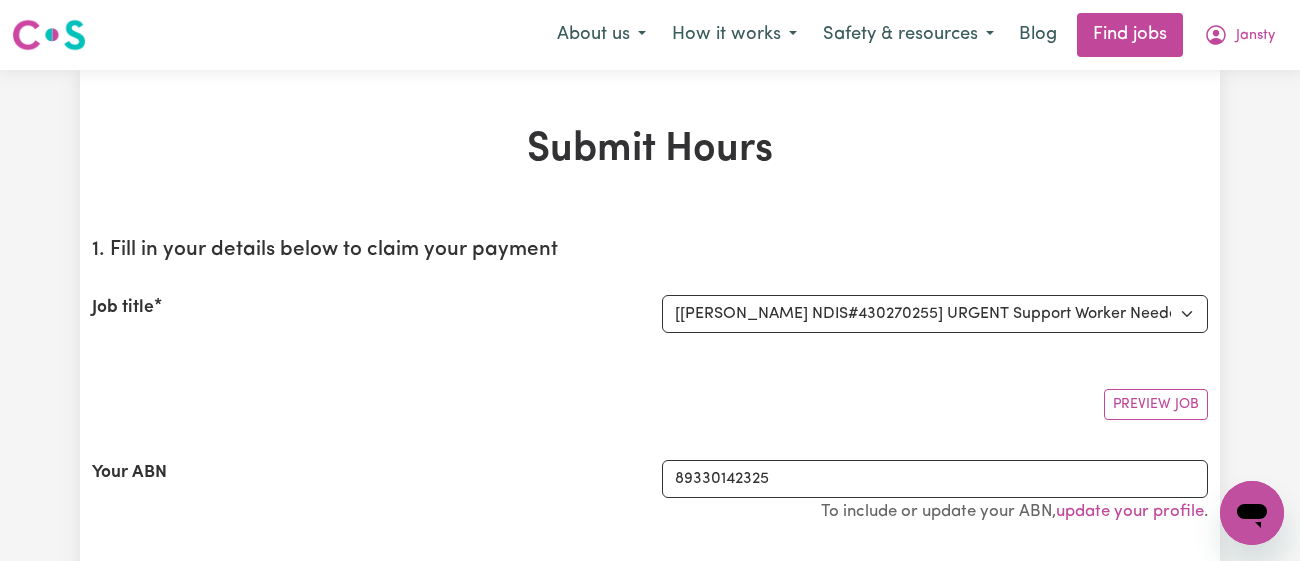 click on "Job title Select the job you're submitting hours for... [[PERSON_NAME]] [DEMOGRAPHIC_DATA] Support Worker Needed In [GEOGRAPHIC_DATA][PERSON_NAME], [GEOGRAPHIC_DATA] [[PERSON_NAME]] Support Worker Required in [PERSON_NAME][GEOGRAPHIC_DATA], [GEOGRAPHIC_DATA] [[PERSON_NAME], [PERSON_NAME] & [PERSON_NAME]] Support Worker Required in [GEOGRAPHIC_DATA], [GEOGRAPHIC_DATA] [[PERSON_NAME] ( [PERSON_NAME]) [PERSON_NAME]] Support worker required in [GEOGRAPHIC_DATA], [GEOGRAPHIC_DATA] for Domestic Assistance [Dong Fu] Weekend Care worker needed at [GEOGRAPHIC_DATA], [GEOGRAPHIC_DATA] for Personal Care, Domestic Assistance and Social Companionship [[PERSON_NAME] NDIS#430270255] URGENT Support Worker Needed Personal Care And Hoist/Transfers Ongoing Mon to [GEOGRAPHIC_DATA], [GEOGRAPHIC_DATA]" at bounding box center (650, 314) 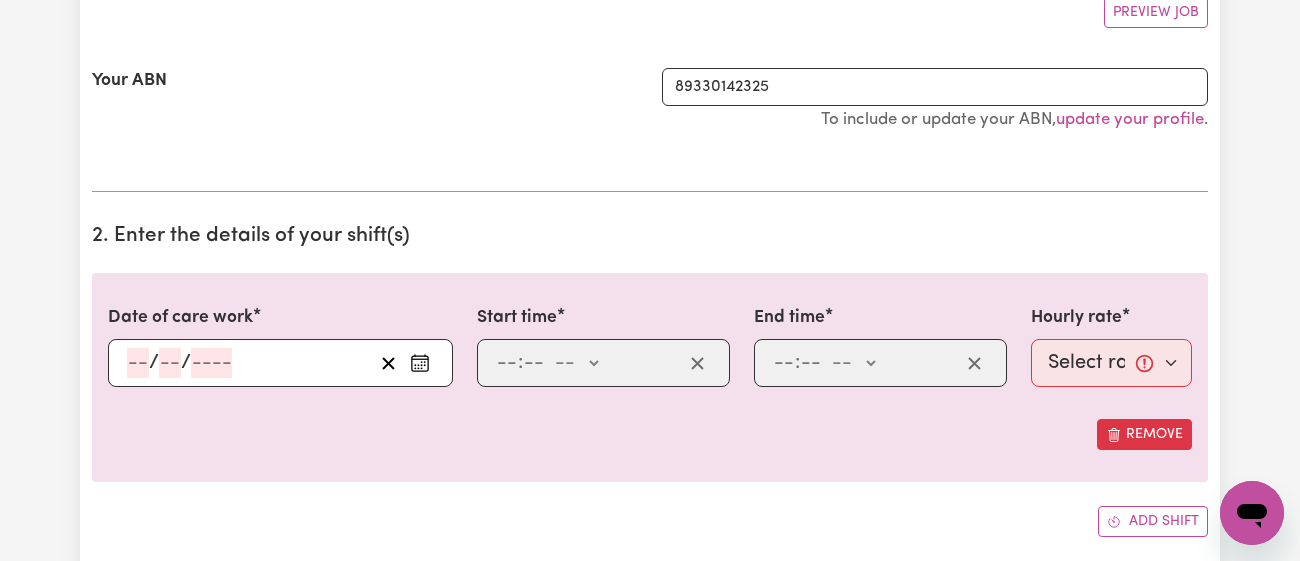 scroll, scrollTop: 393, scrollLeft: 0, axis: vertical 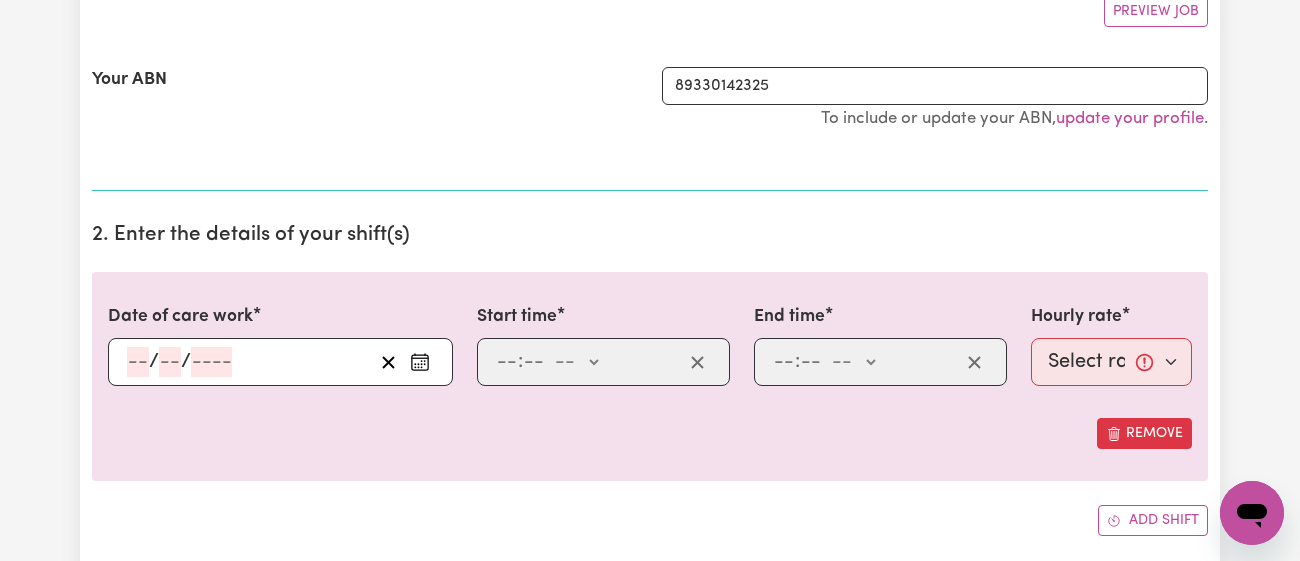 click 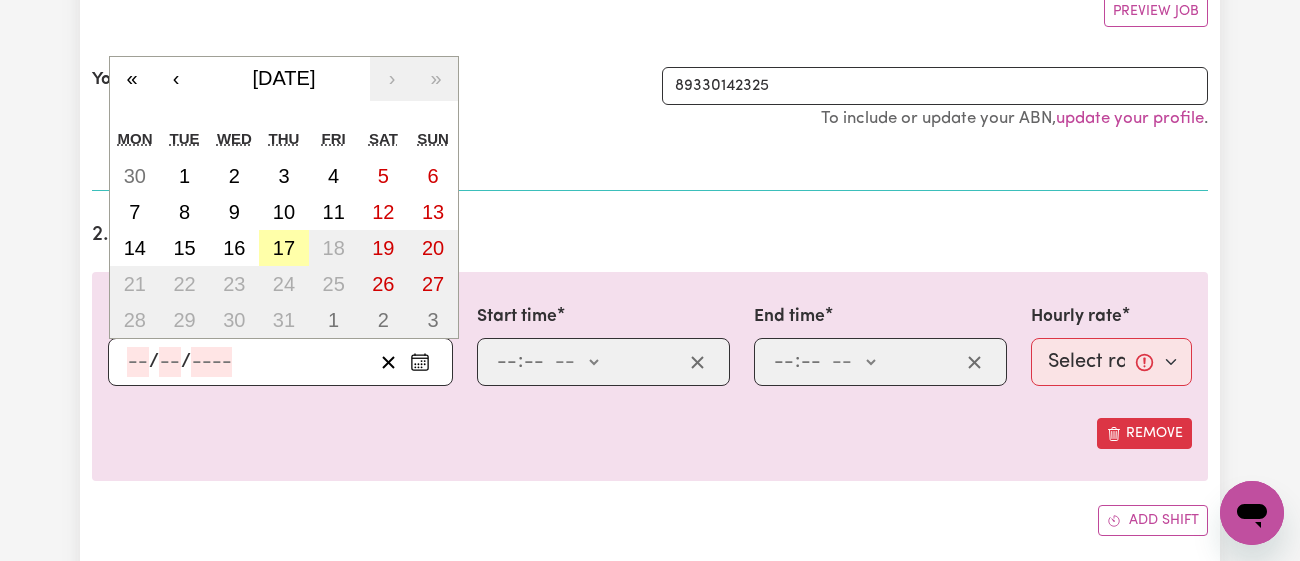 type on "[DATE]" 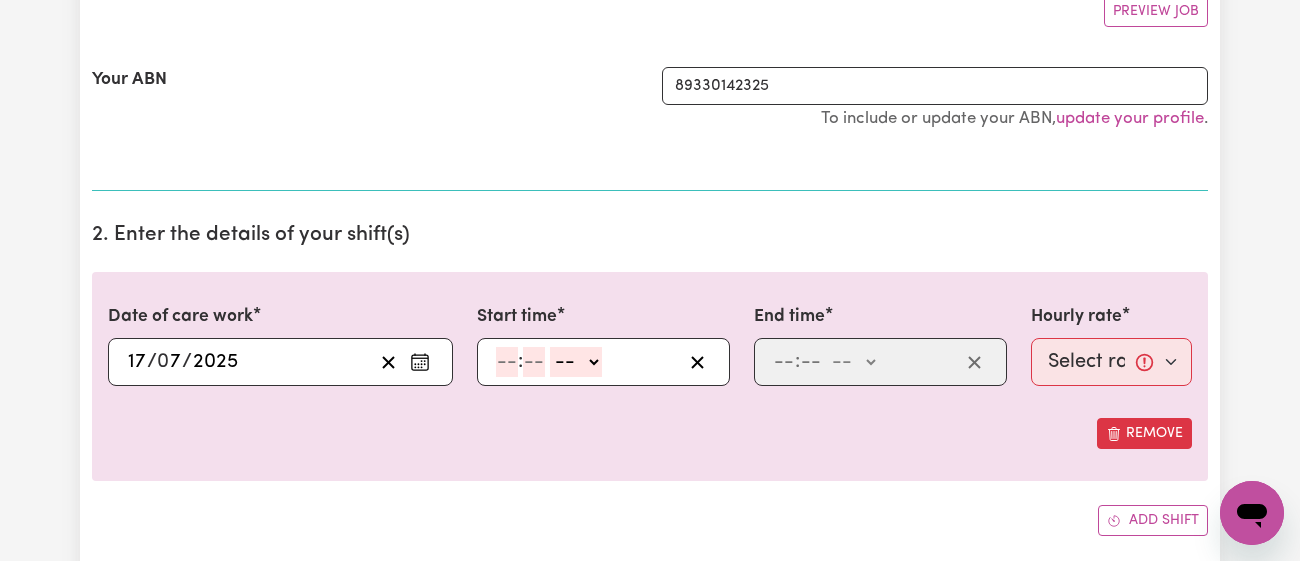 click 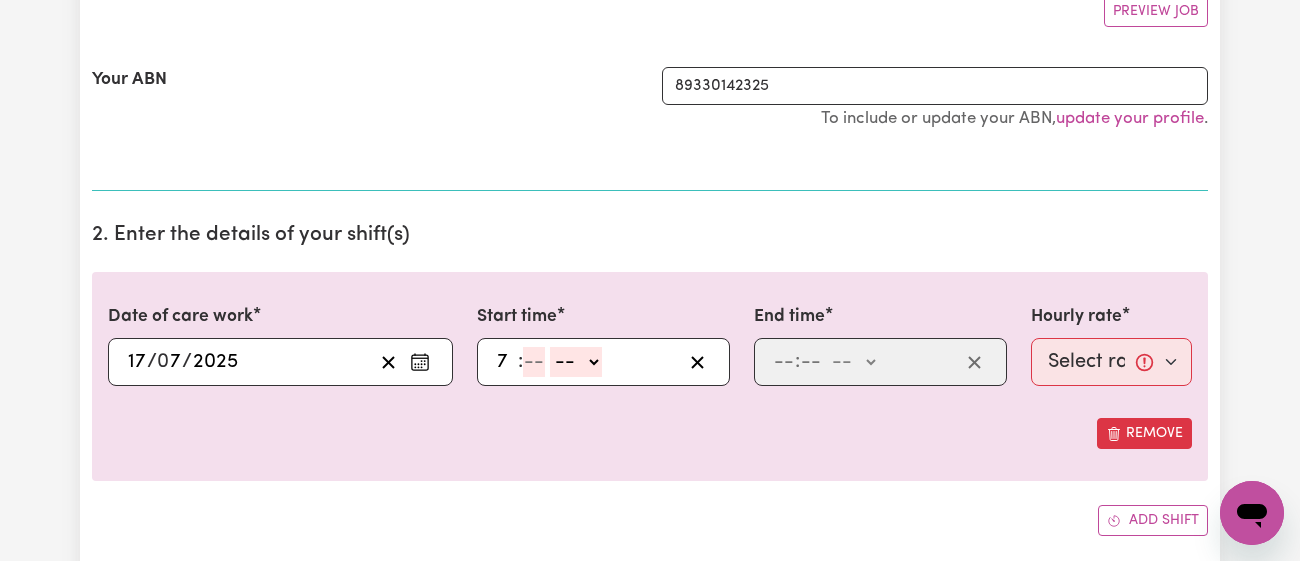 type on "7" 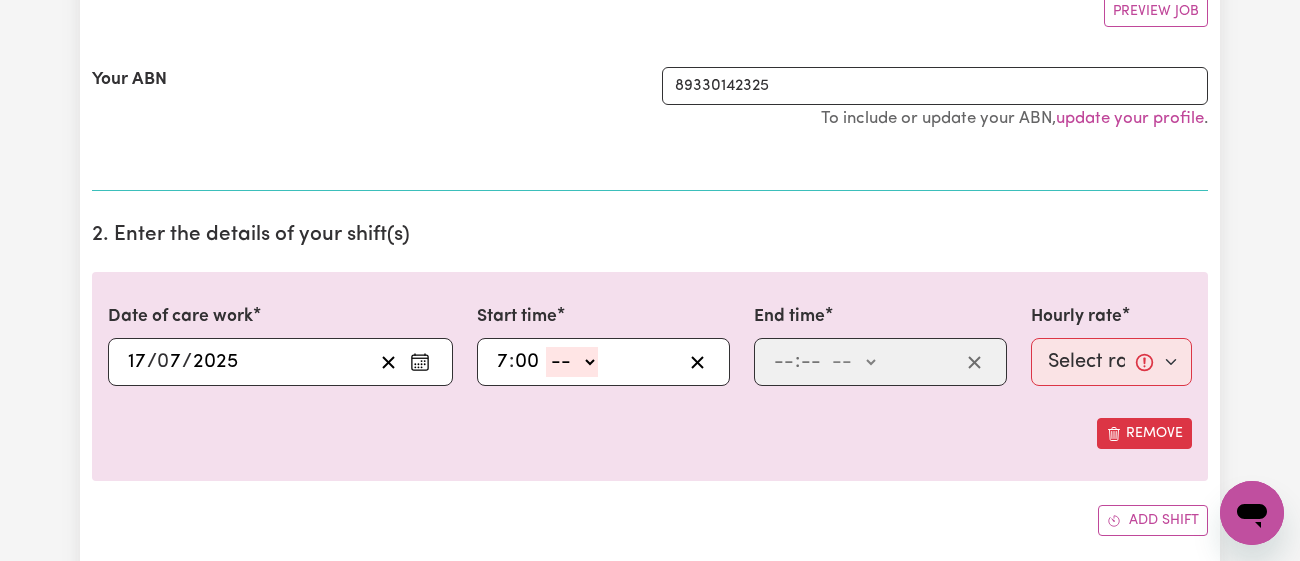 type on "00" 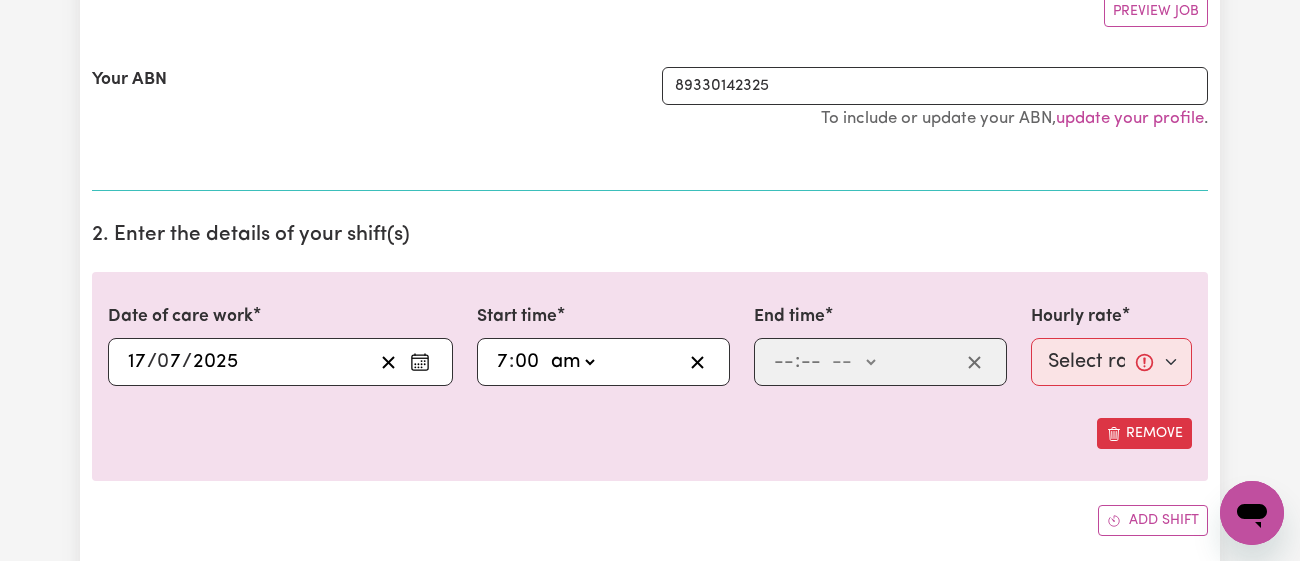 click on "-- am pm" 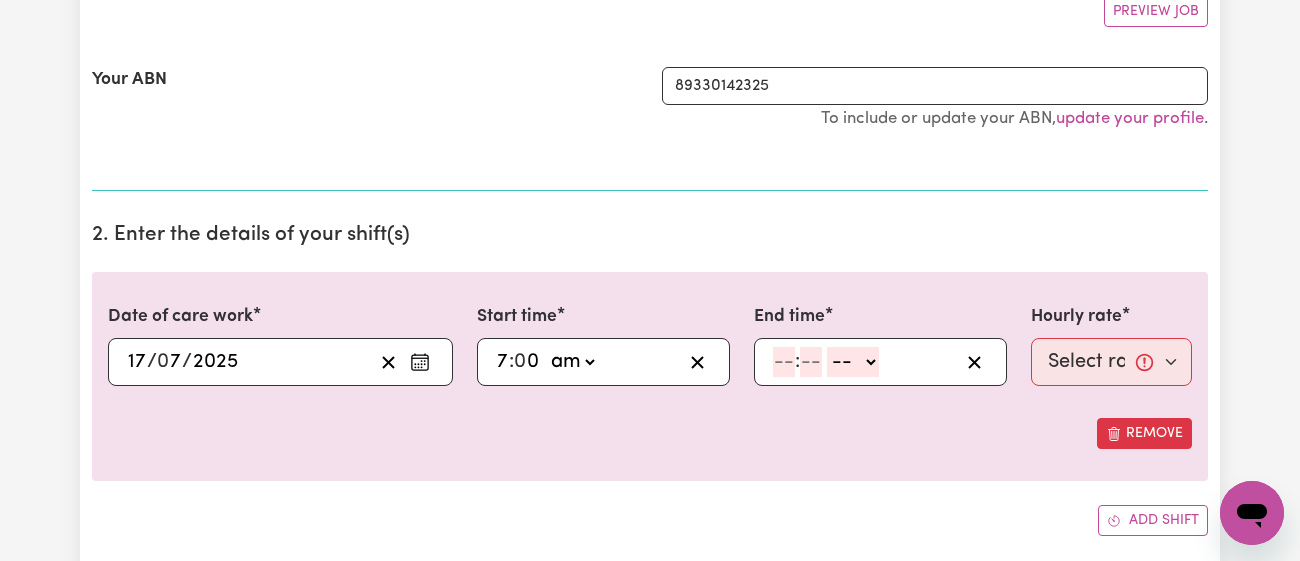 click 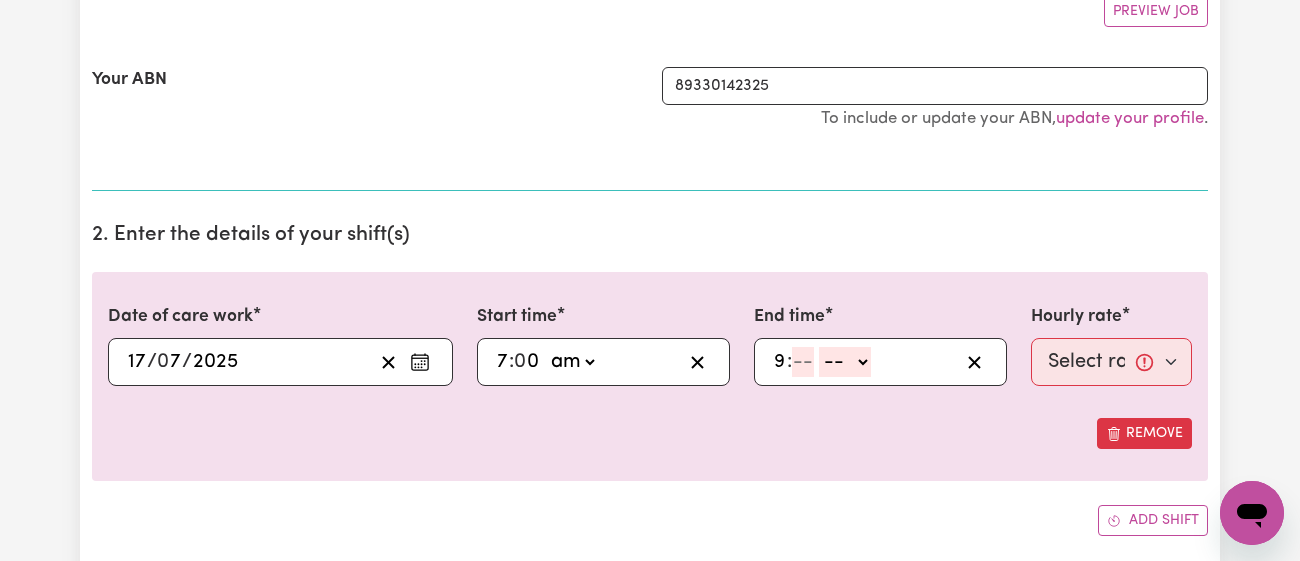 type on "9" 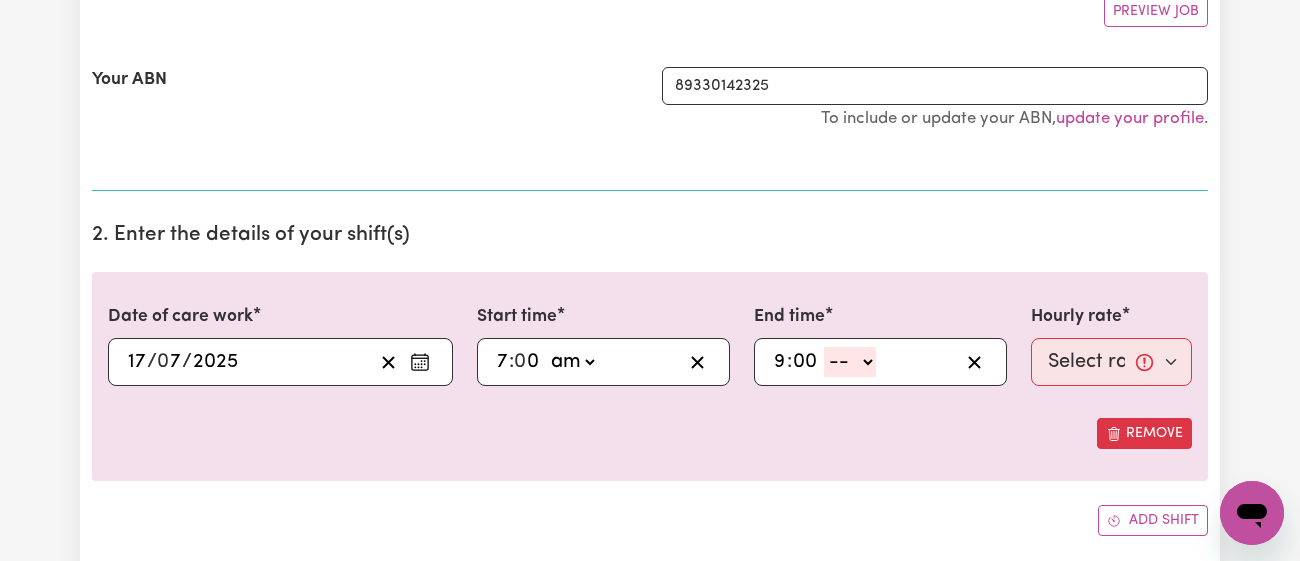 type on "00" 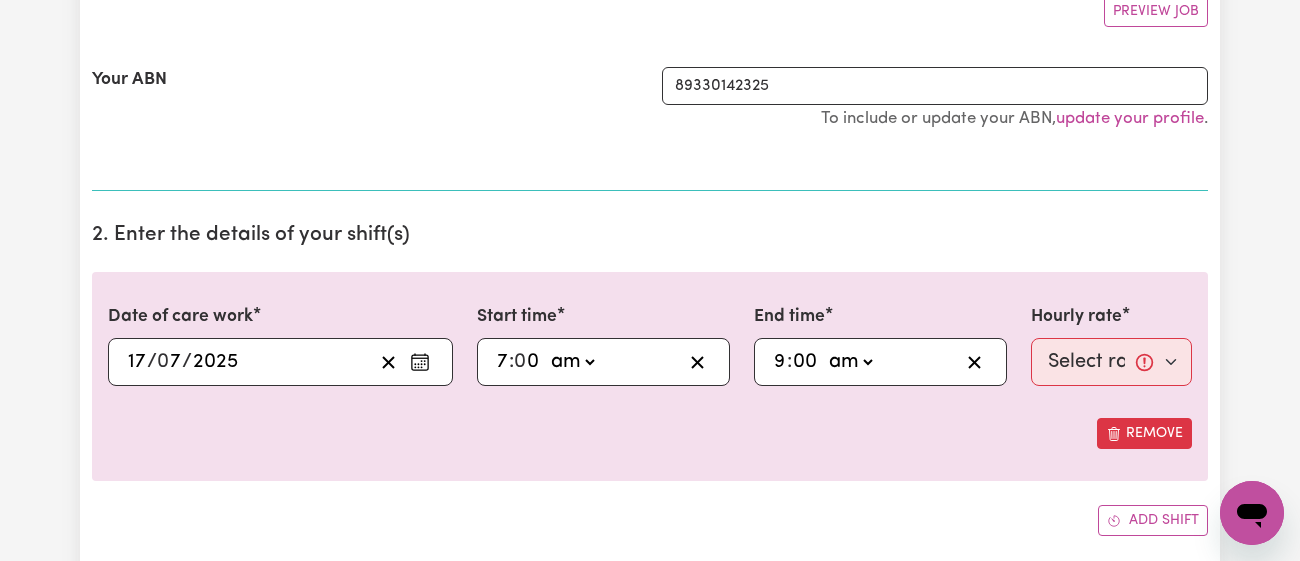 click on "-- am pm" 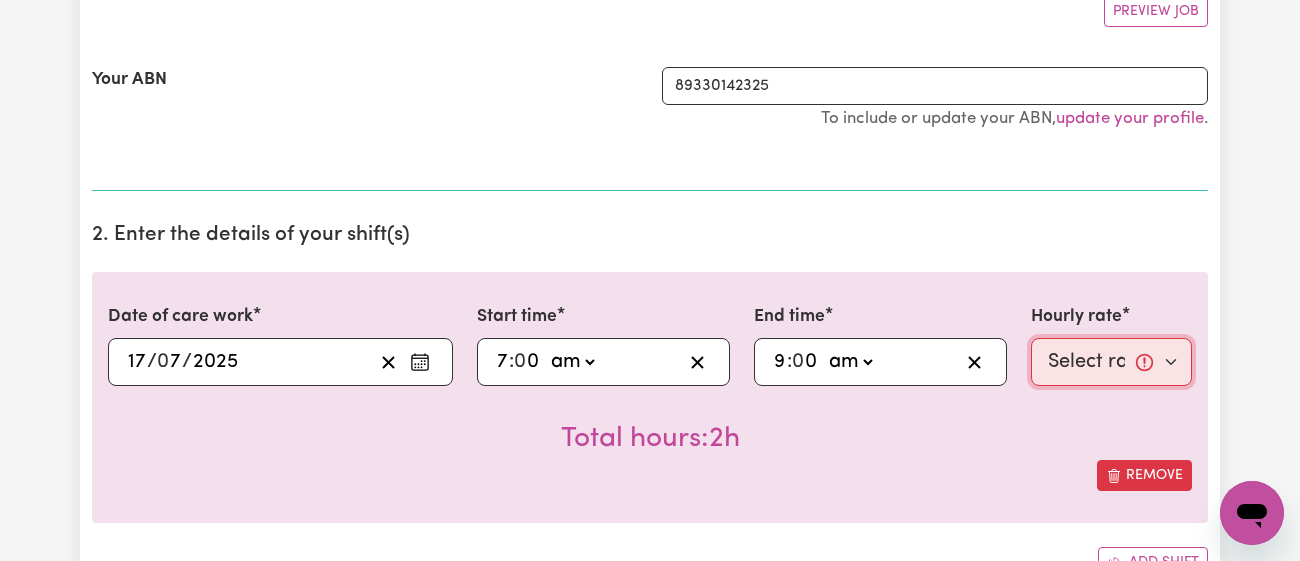 click on "Select rate... $46.78 (Weekday) $51.98 ([DATE]) $76.92 (Public Holiday)" at bounding box center (1111, 362) 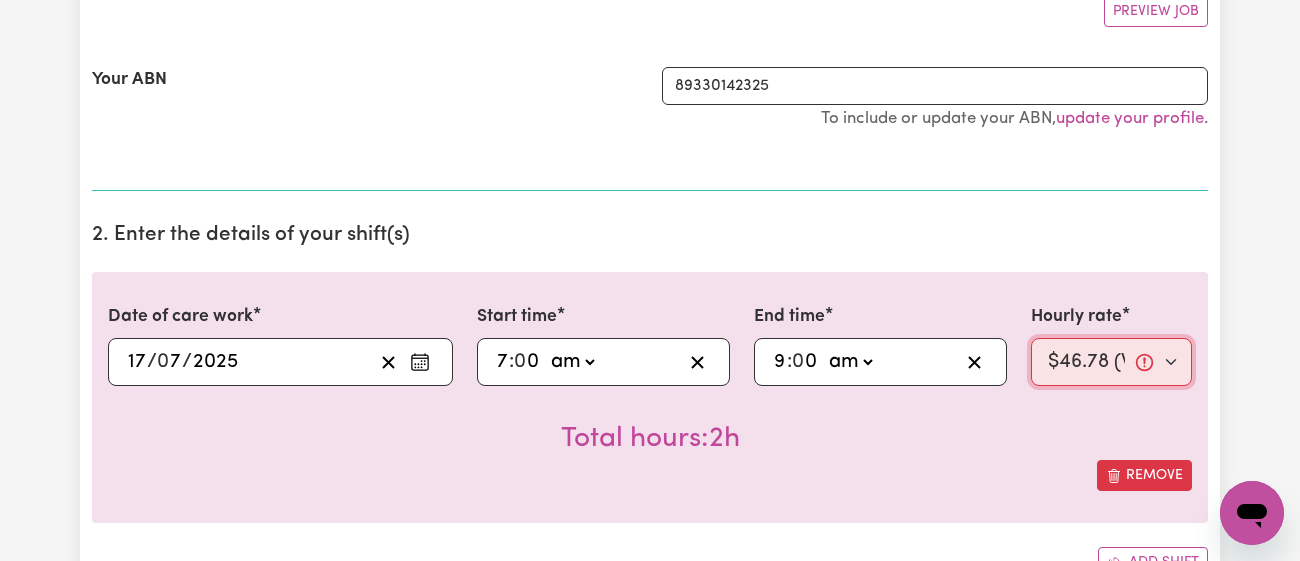 click on "Select rate... $46.78 (Weekday) $51.98 ([DATE]) $76.92 (Public Holiday)" at bounding box center [1111, 362] 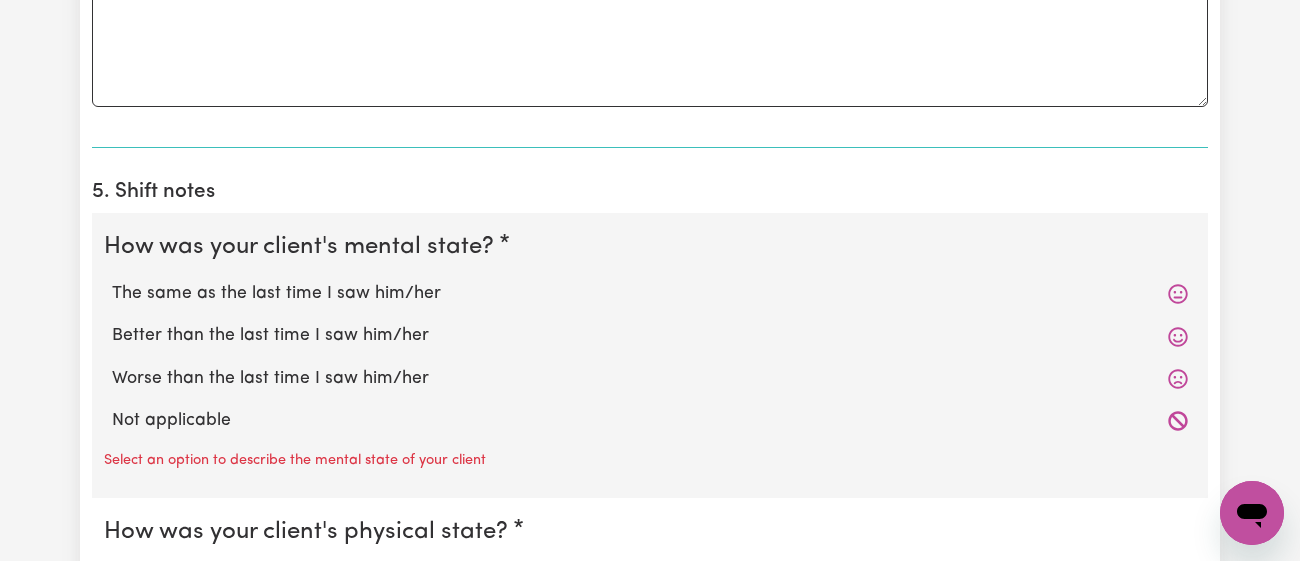 scroll, scrollTop: 1335, scrollLeft: 0, axis: vertical 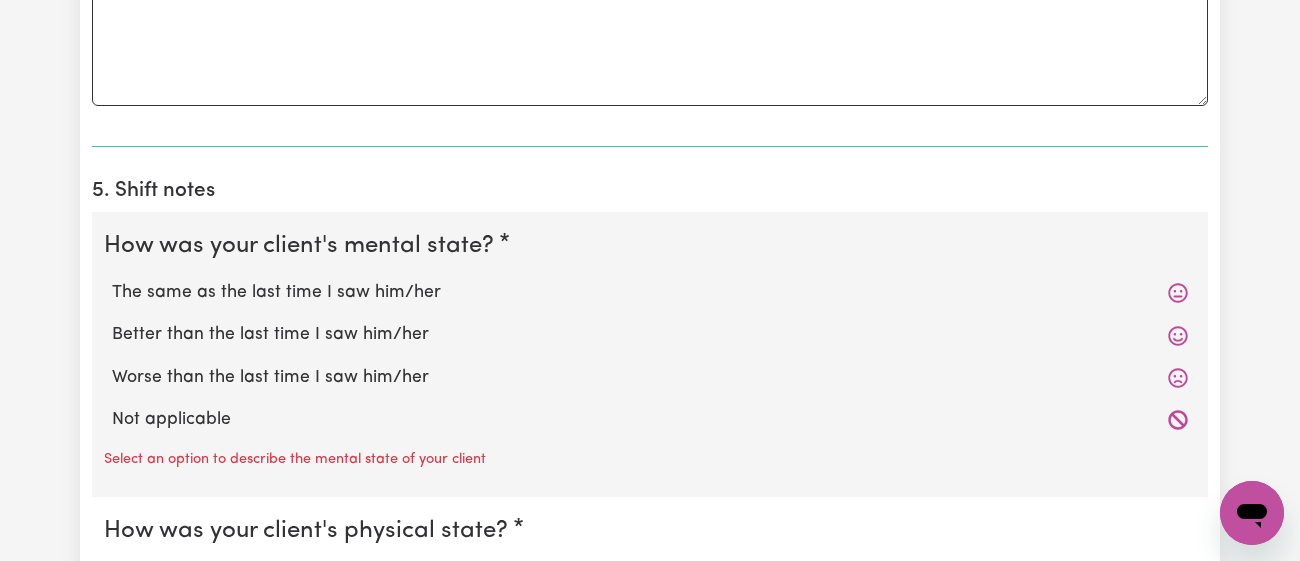 click on "The same as the last time I saw him/her" at bounding box center (650, 293) 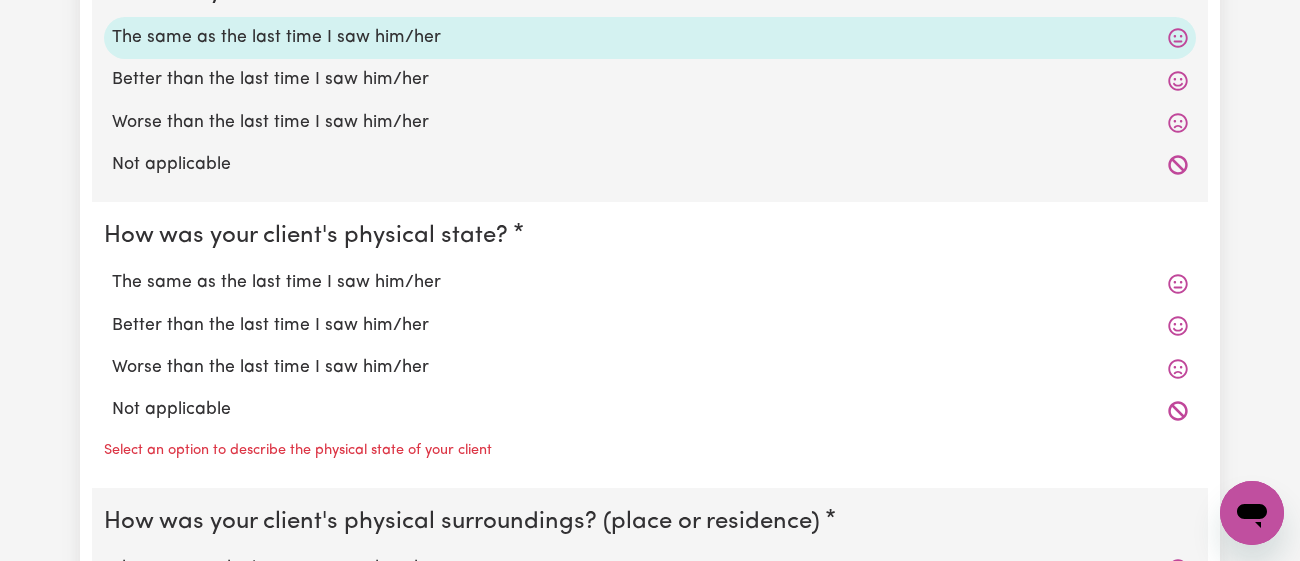 scroll, scrollTop: 1577, scrollLeft: 0, axis: vertical 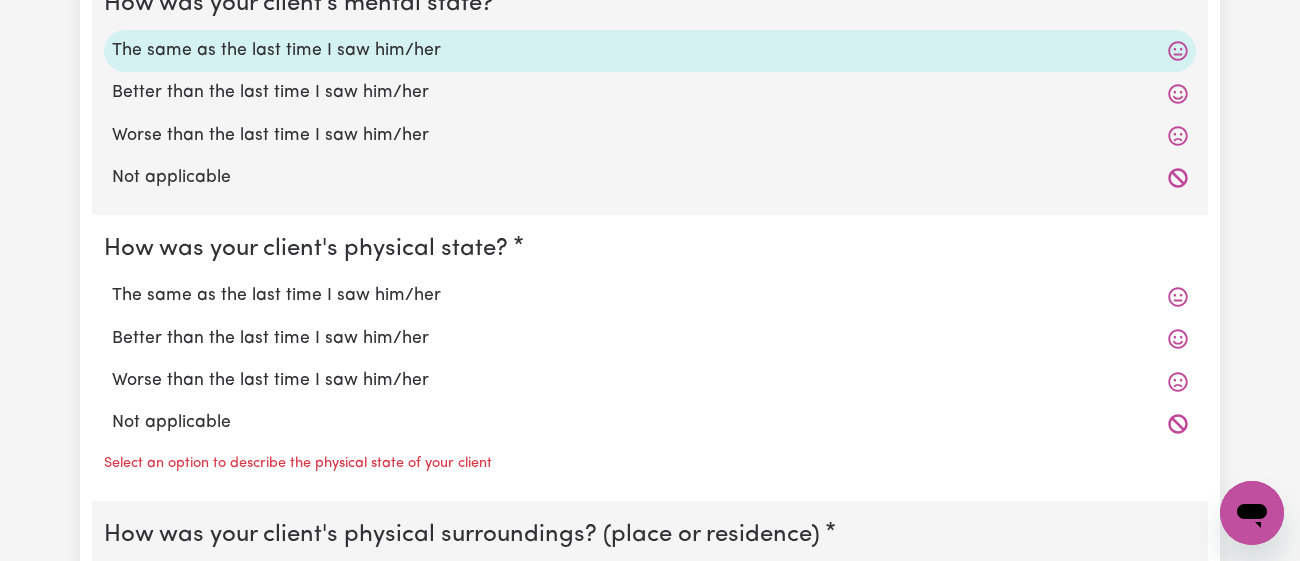 click on "The same as the last time I saw him/her" at bounding box center (650, 296) 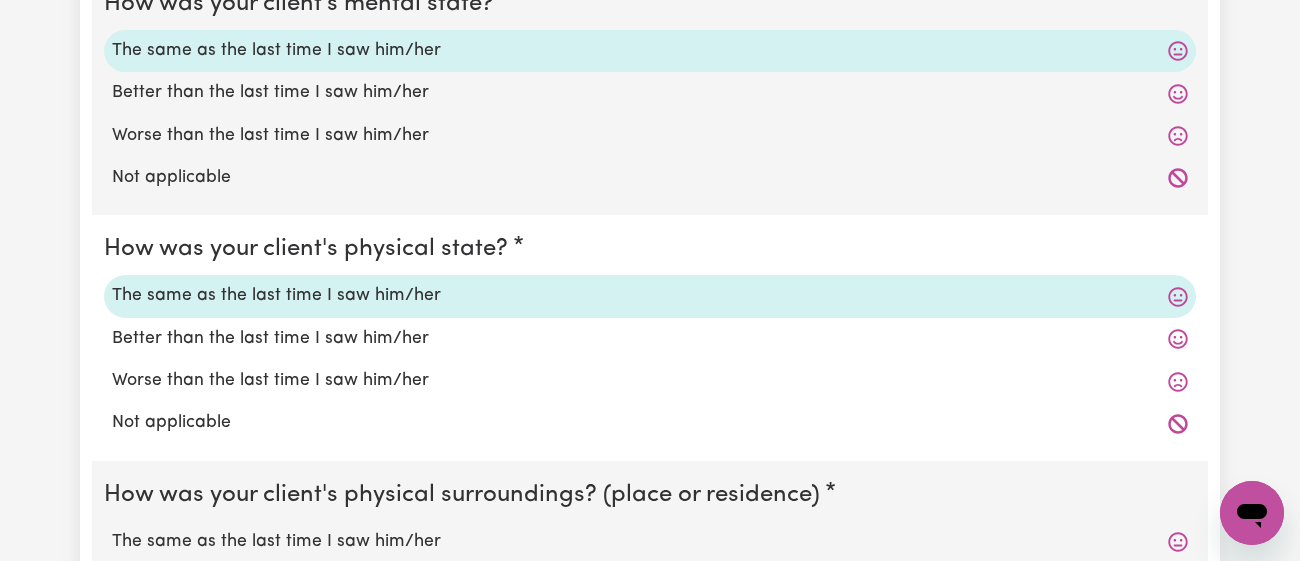 scroll, scrollTop: 1846, scrollLeft: 0, axis: vertical 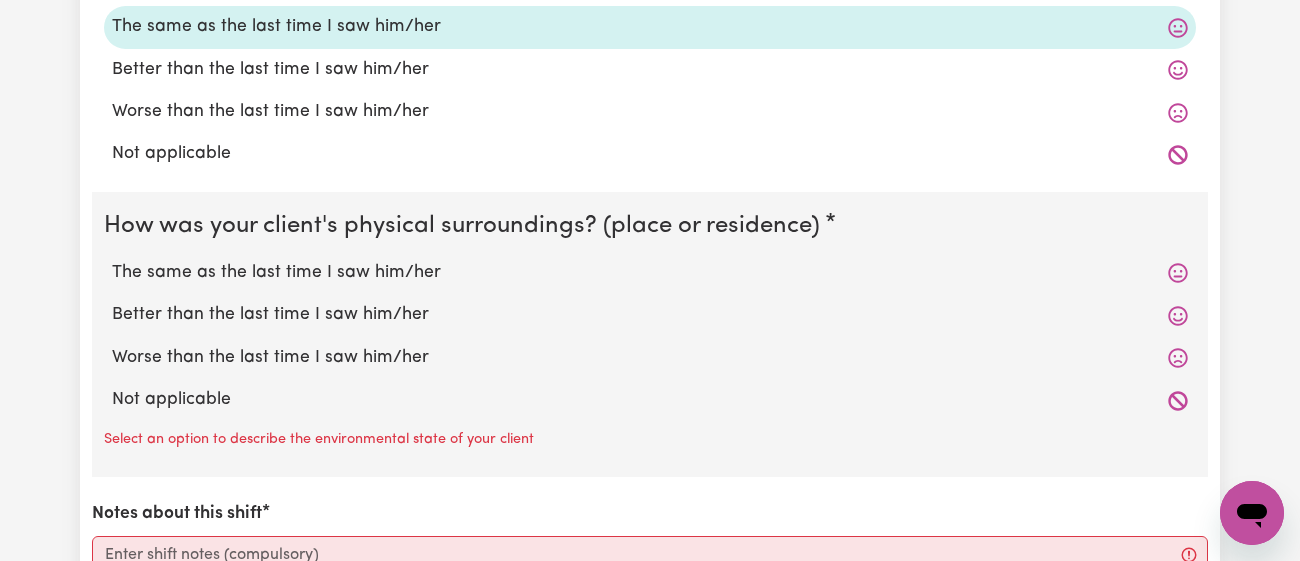 click on "The same as the last time I saw him/her" at bounding box center [650, 273] 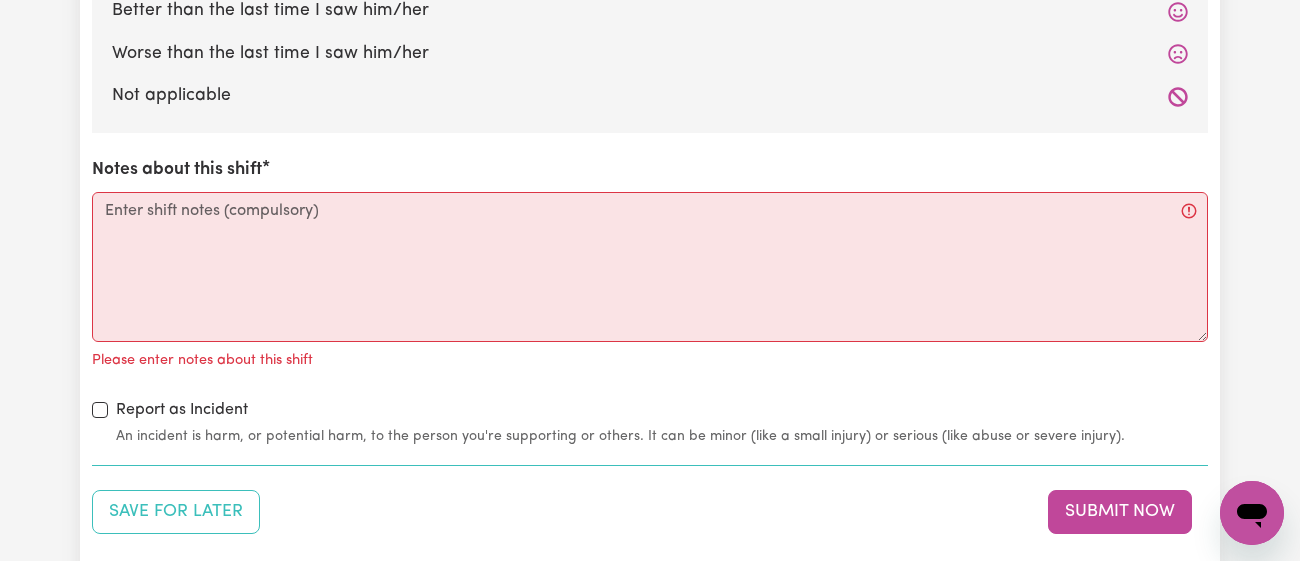 scroll, scrollTop: 2149, scrollLeft: 0, axis: vertical 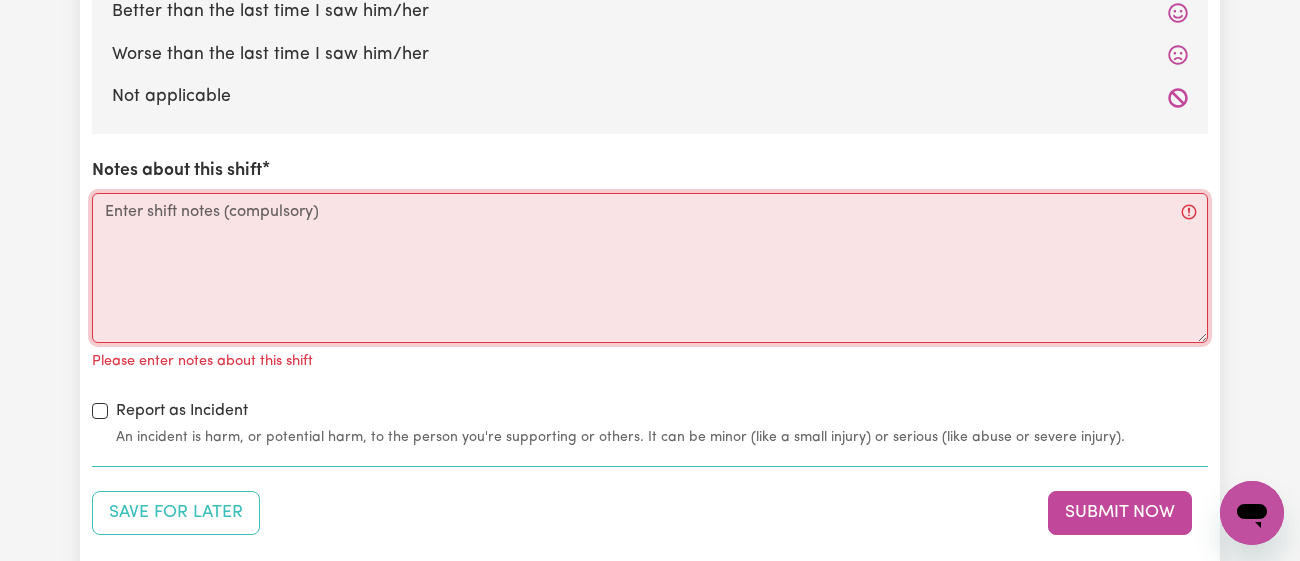 click on "Notes about this shift" at bounding box center [650, 268] 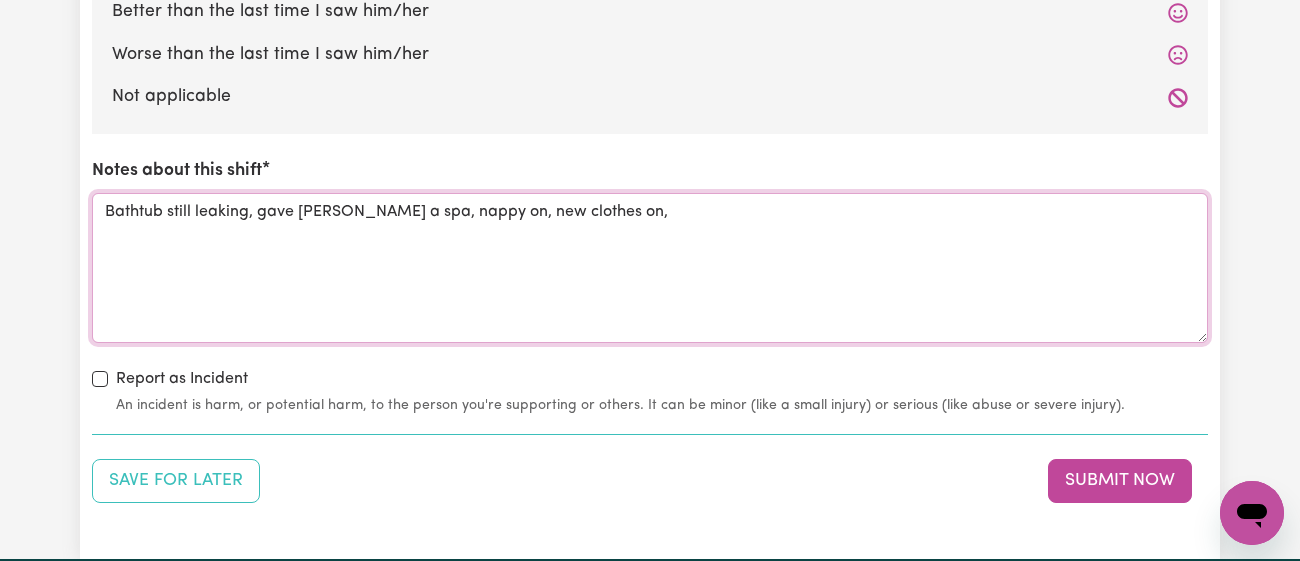 click on "Bathtub still leaking, gave [PERSON_NAME] a spa, nappy on, new clothes on," at bounding box center (650, 268) 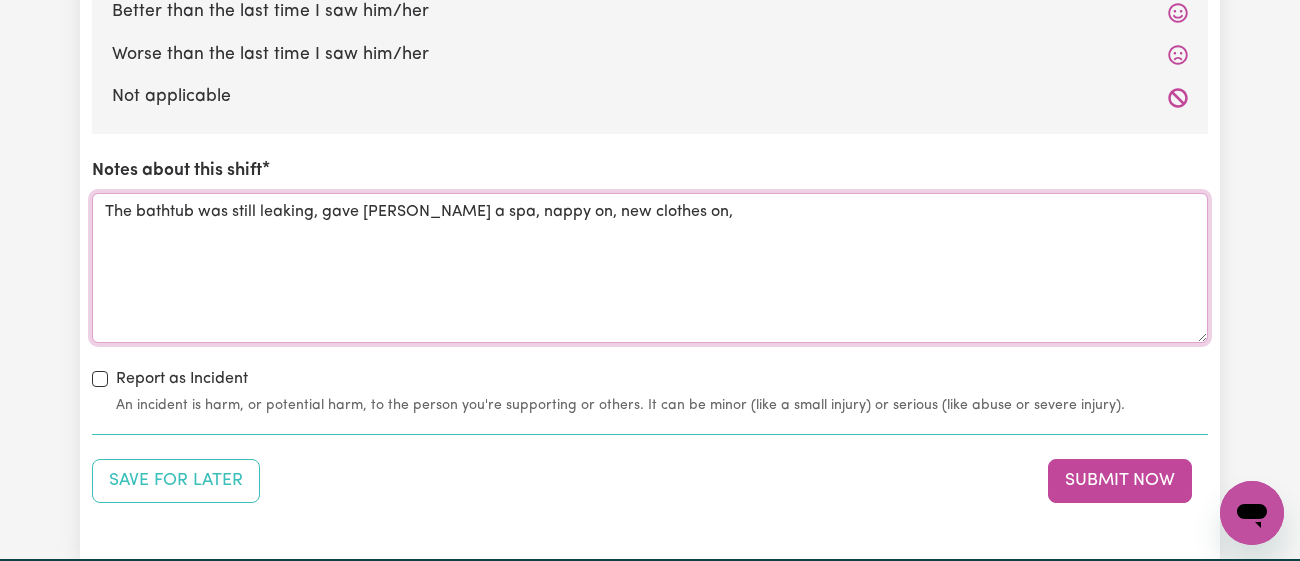 click on "The bathtub was still leaking, gave [PERSON_NAME] a spa, nappy on, new clothes on," at bounding box center [650, 268] 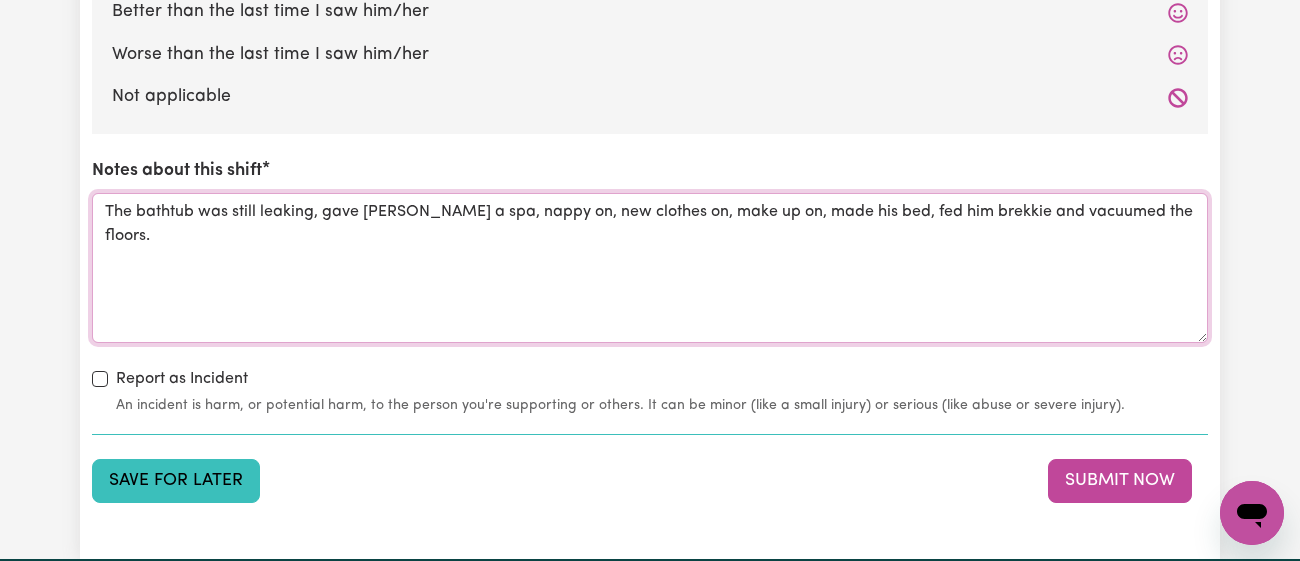 type on "The bathtub was still leaking, gave [PERSON_NAME] a spa, nappy on, new clothes on, make up on, made his bed, fed him brekkie and vacuumed the floors." 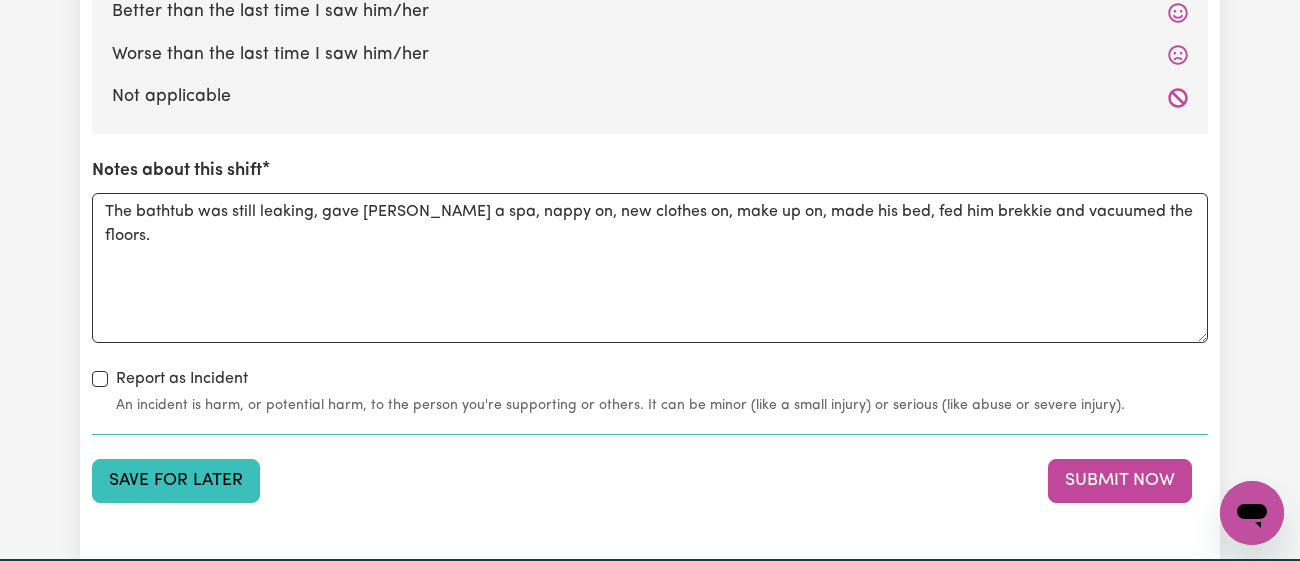 click on "Save for Later" at bounding box center [176, 481] 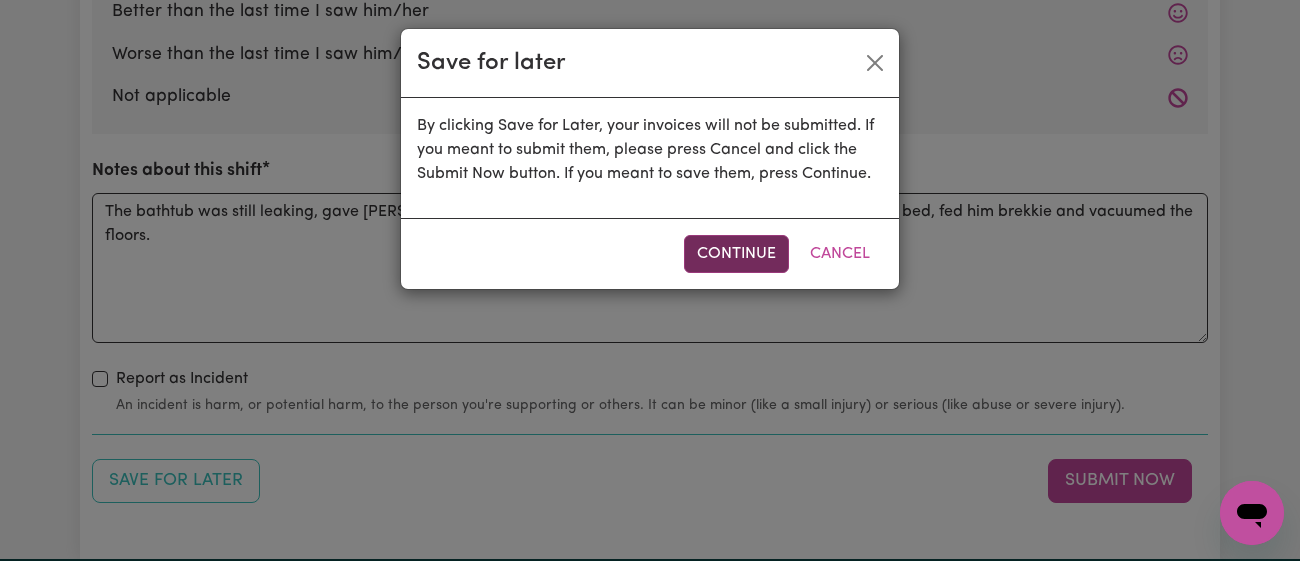 click on "Continue" at bounding box center [736, 254] 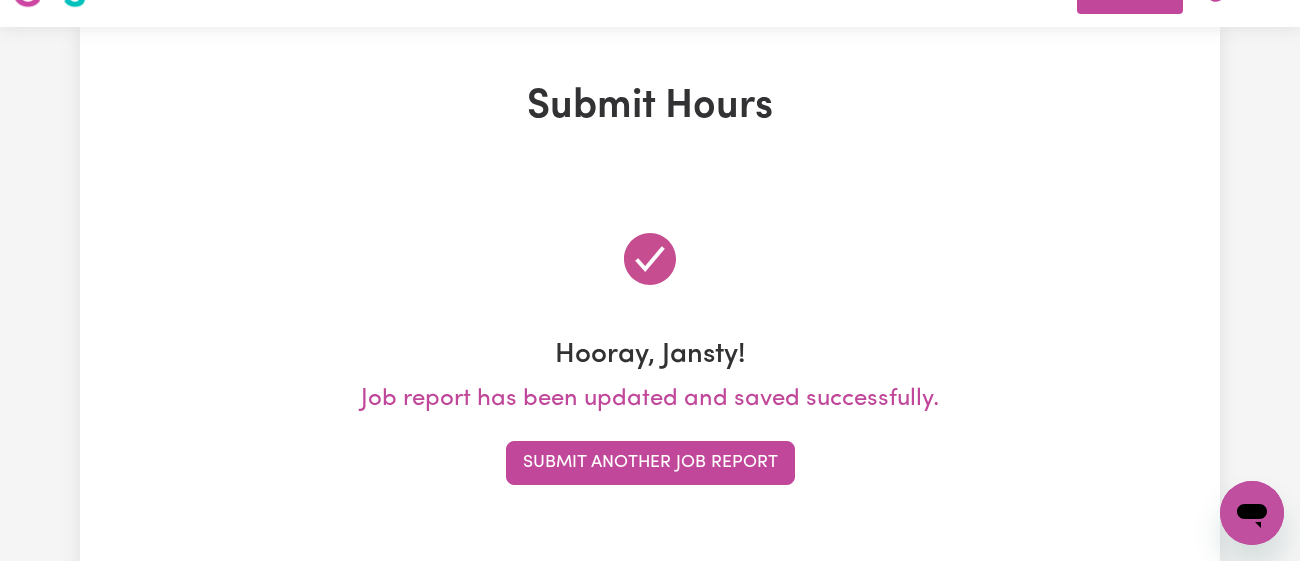 scroll, scrollTop: 0, scrollLeft: 0, axis: both 